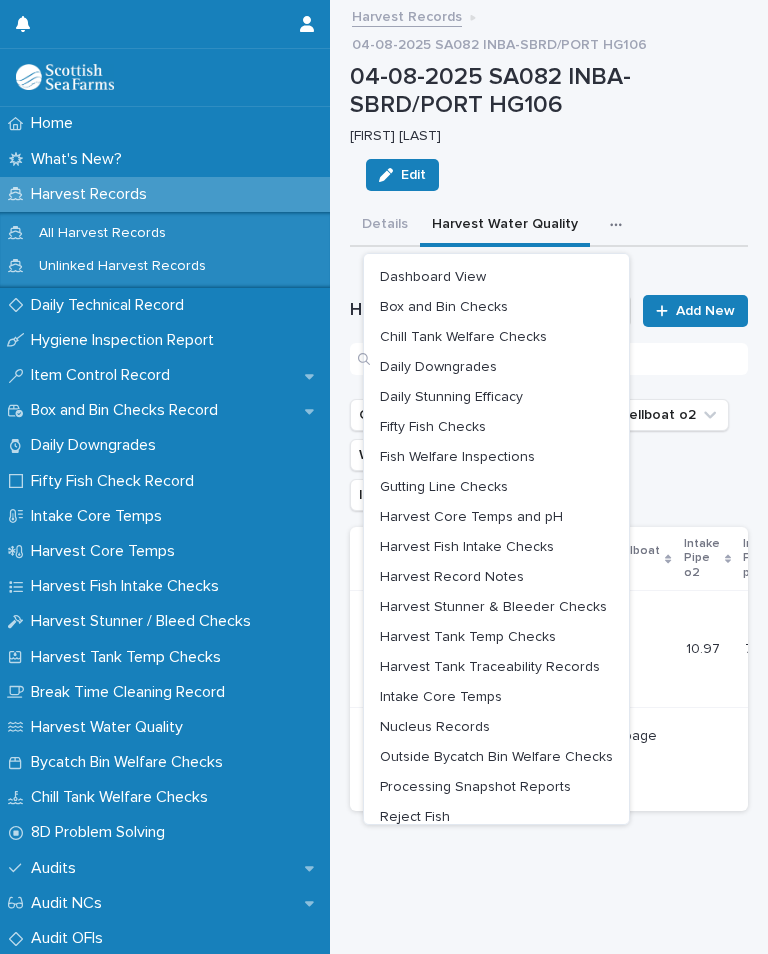 scroll, scrollTop: 0, scrollLeft: 0, axis: both 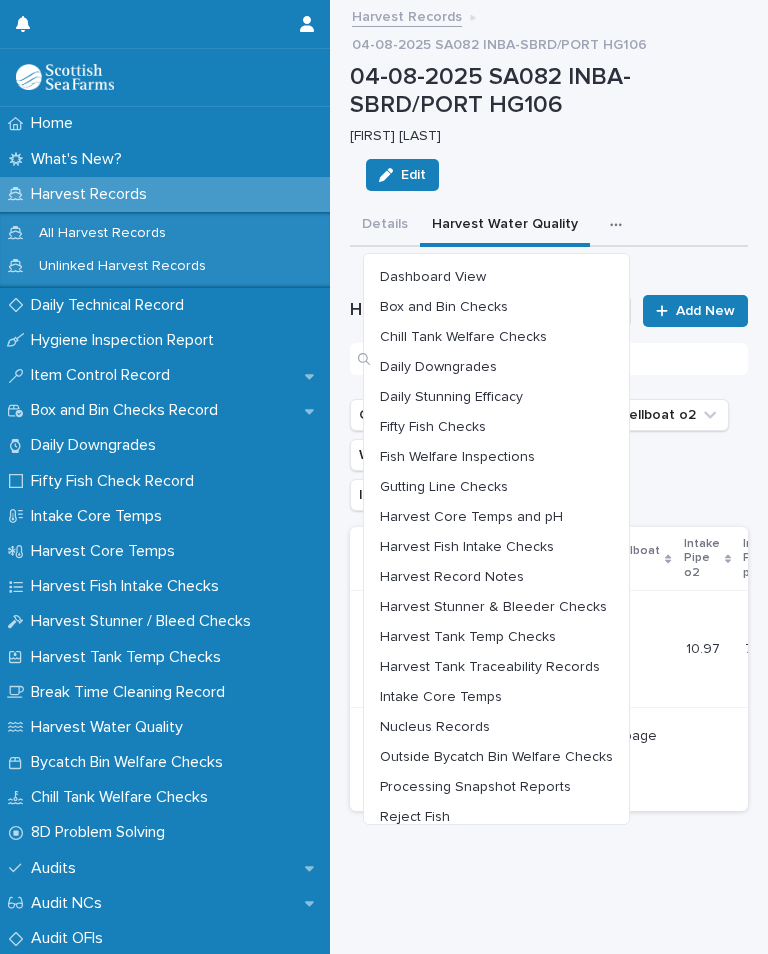 click on "Outside Bycatch Bin Welfare Checks" at bounding box center [496, 757] 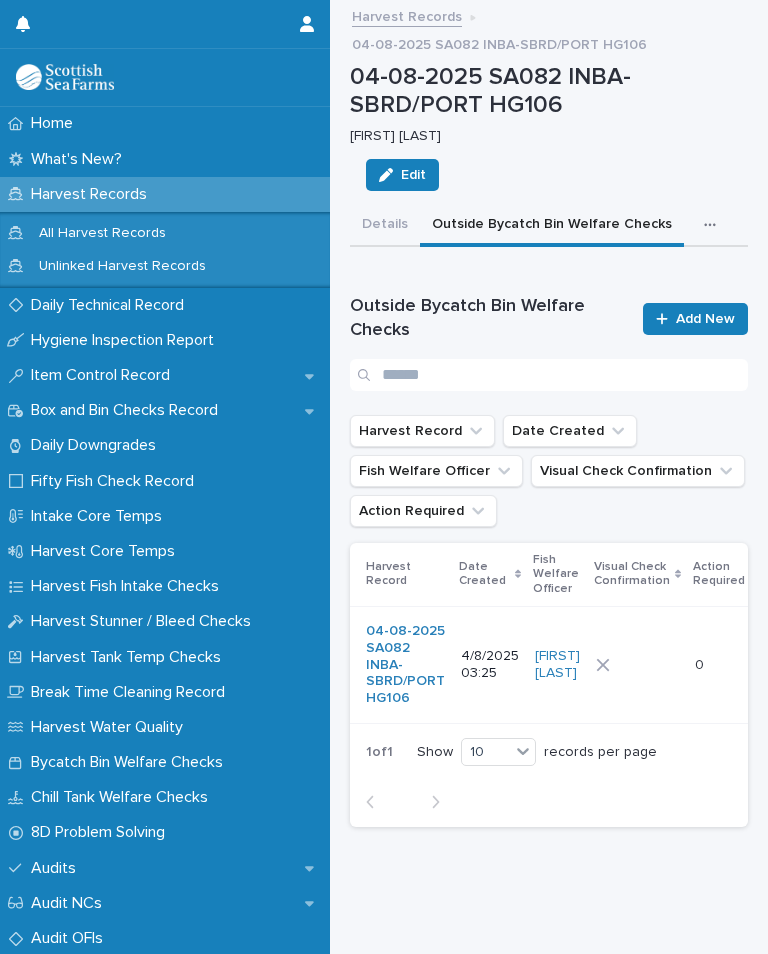 click at bounding box center (637, 665) 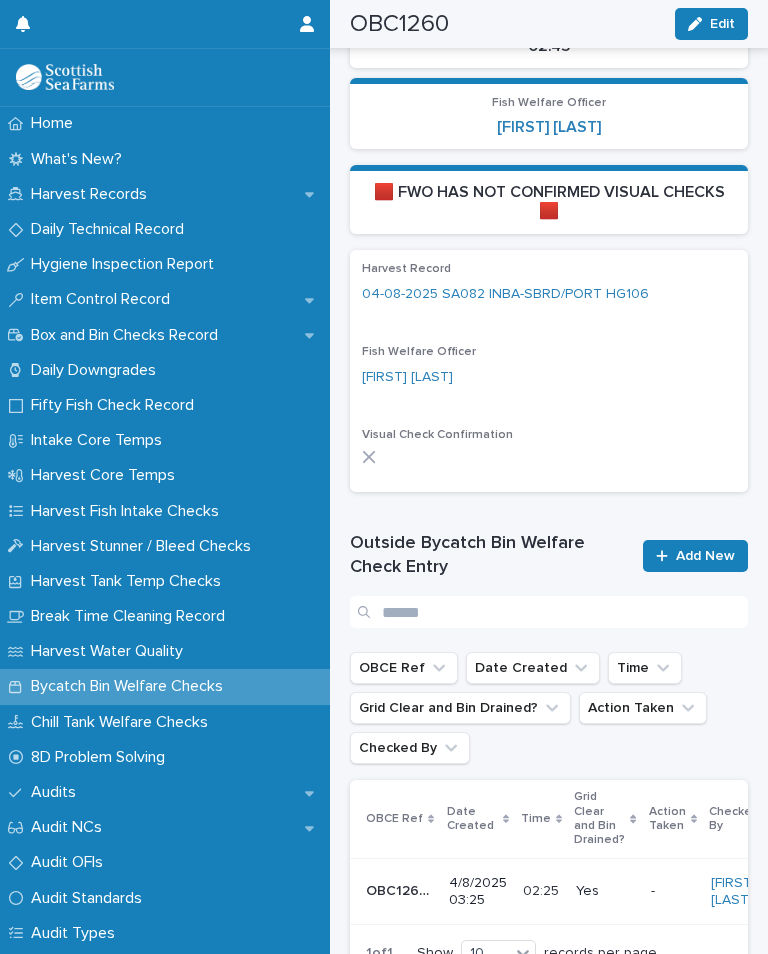 scroll, scrollTop: 577, scrollLeft: 0, axis: vertical 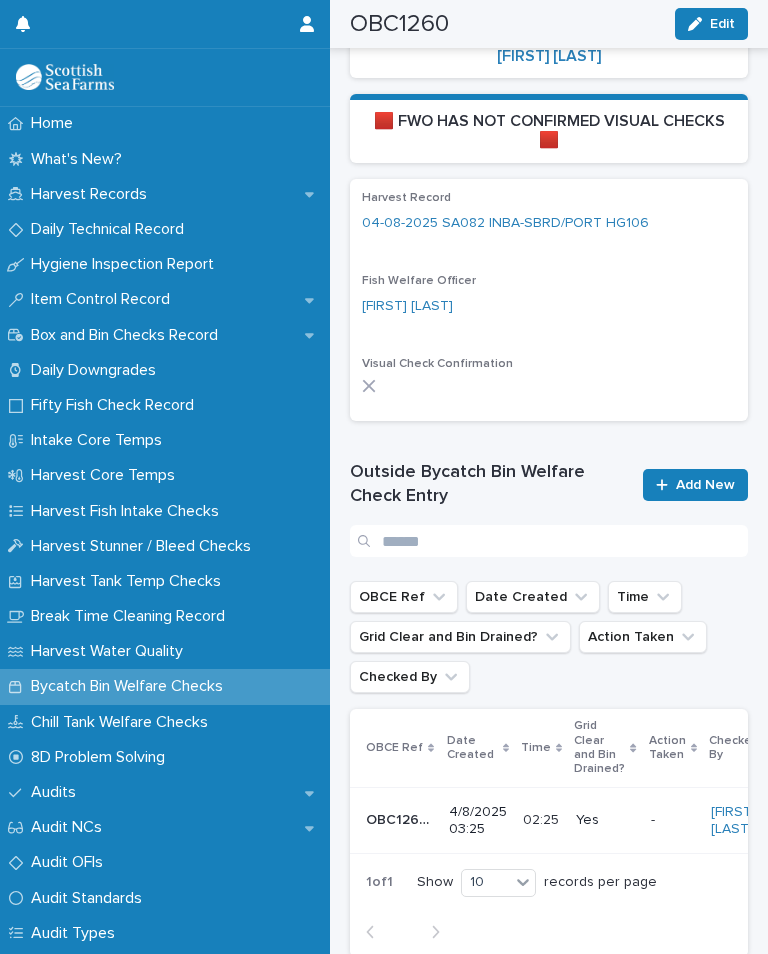 click on "Add New" at bounding box center [705, 485] 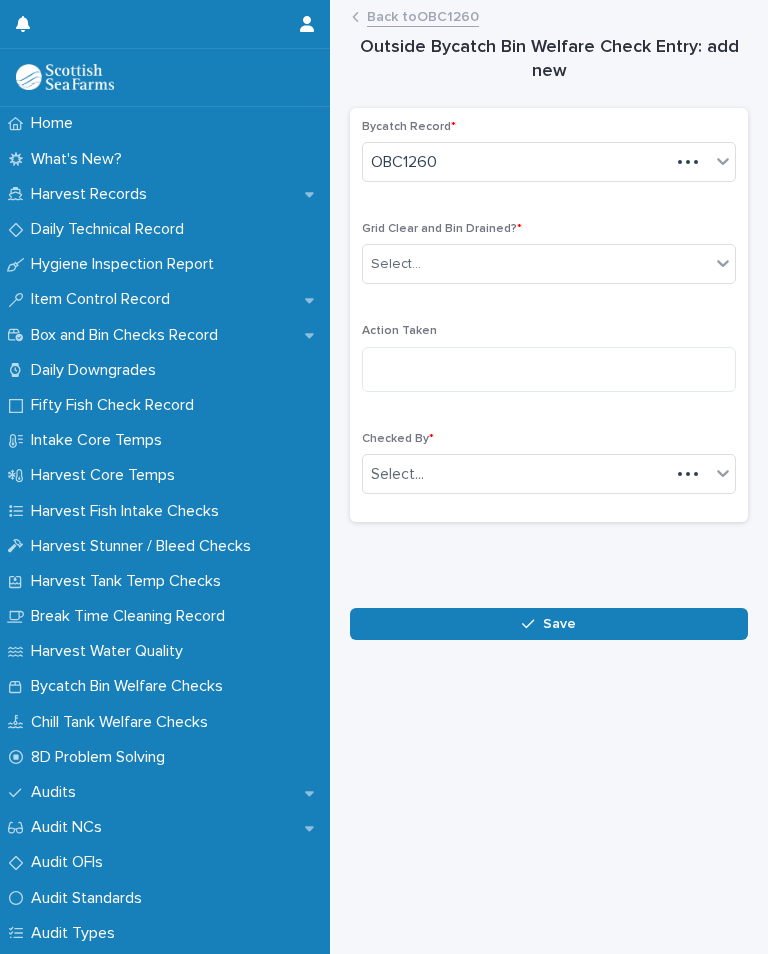 scroll, scrollTop: 0, scrollLeft: 0, axis: both 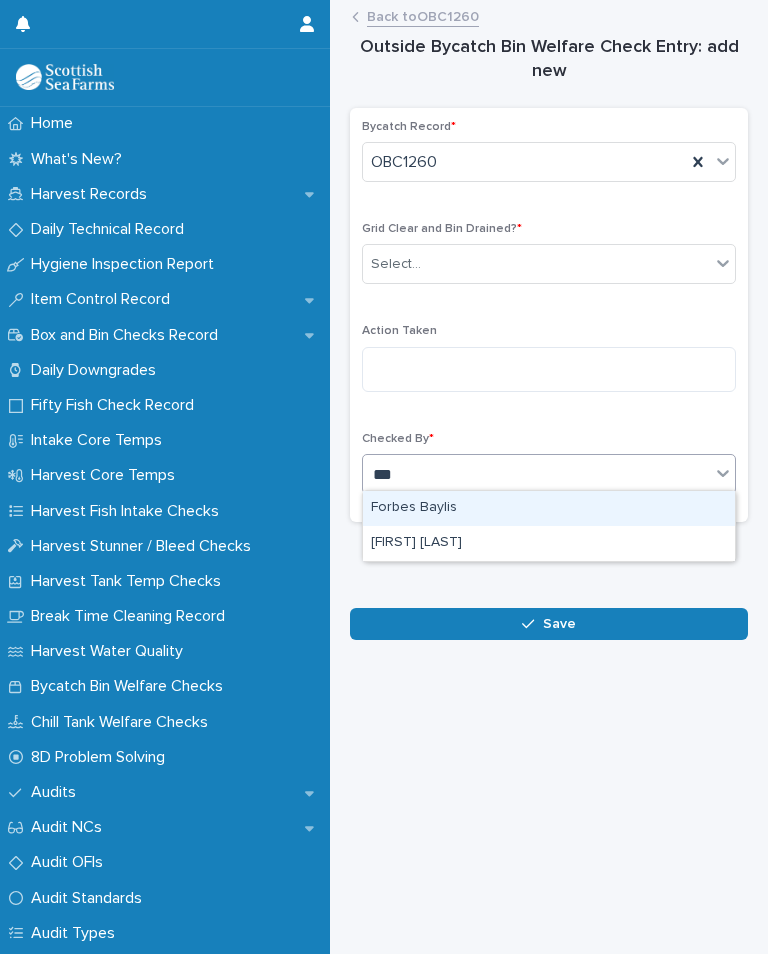 click on "[FIRST] [LAST]" at bounding box center [549, 543] 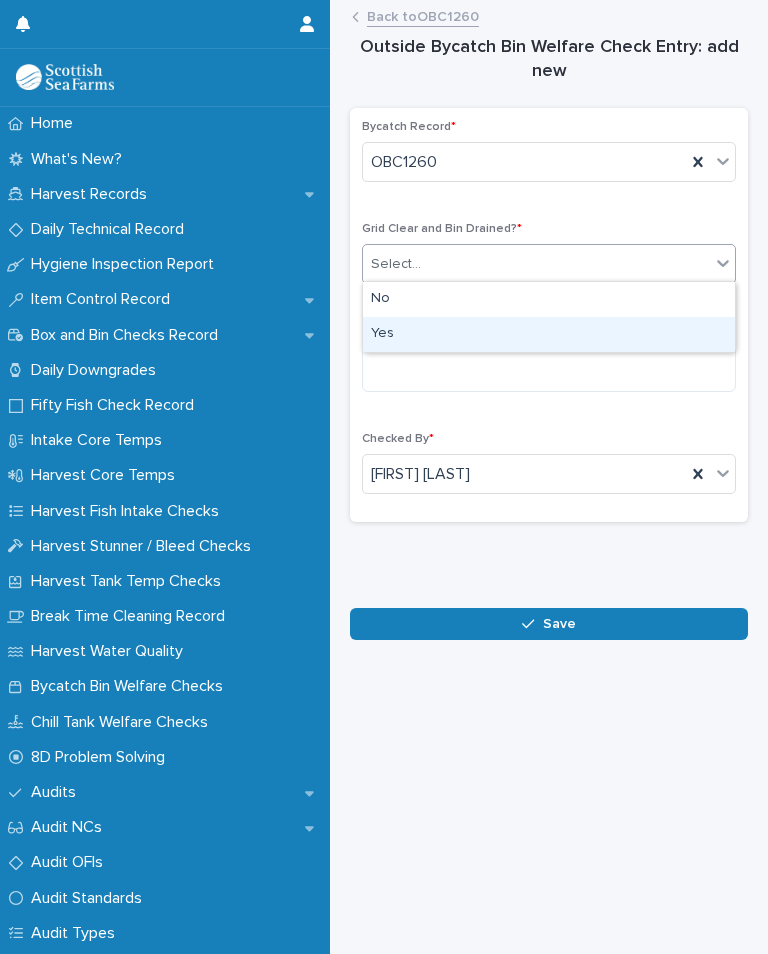 click on "Yes" at bounding box center [549, 334] 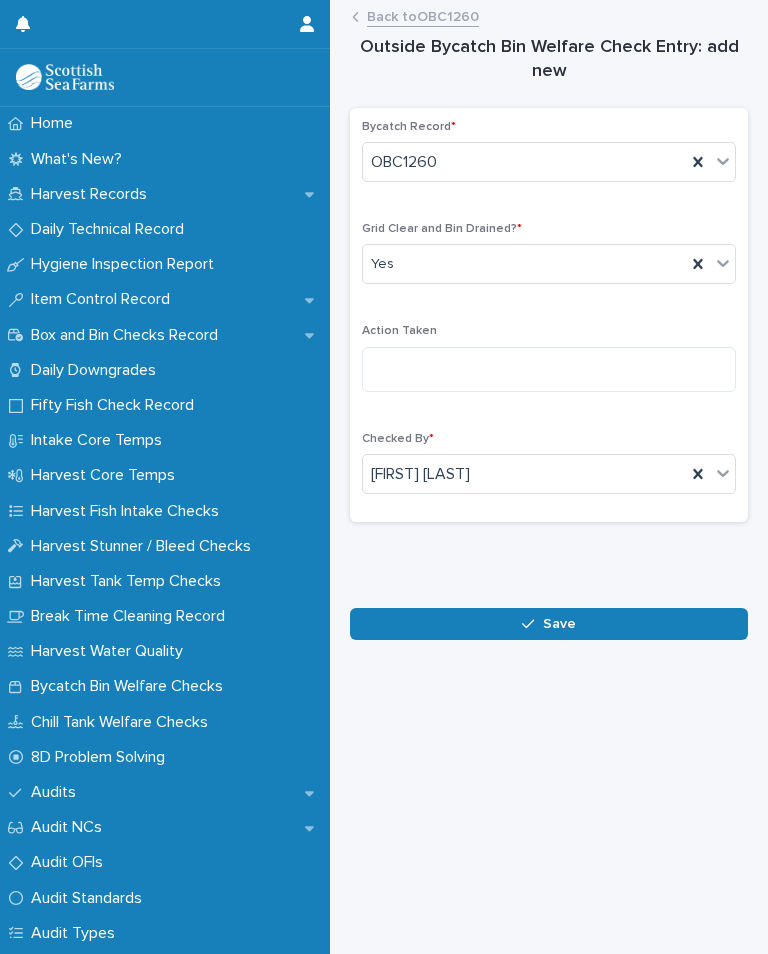 click on "Save" at bounding box center (559, 624) 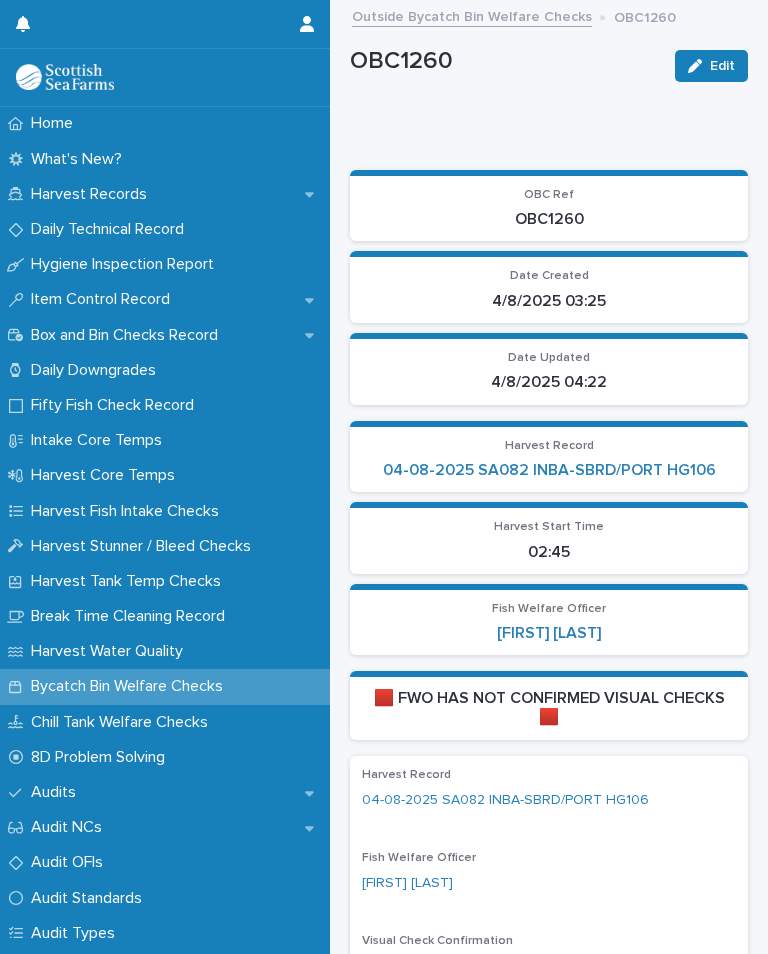 click on "04-08-2025 SA082 INBA-SBRD/PORT HG106" at bounding box center (549, 470) 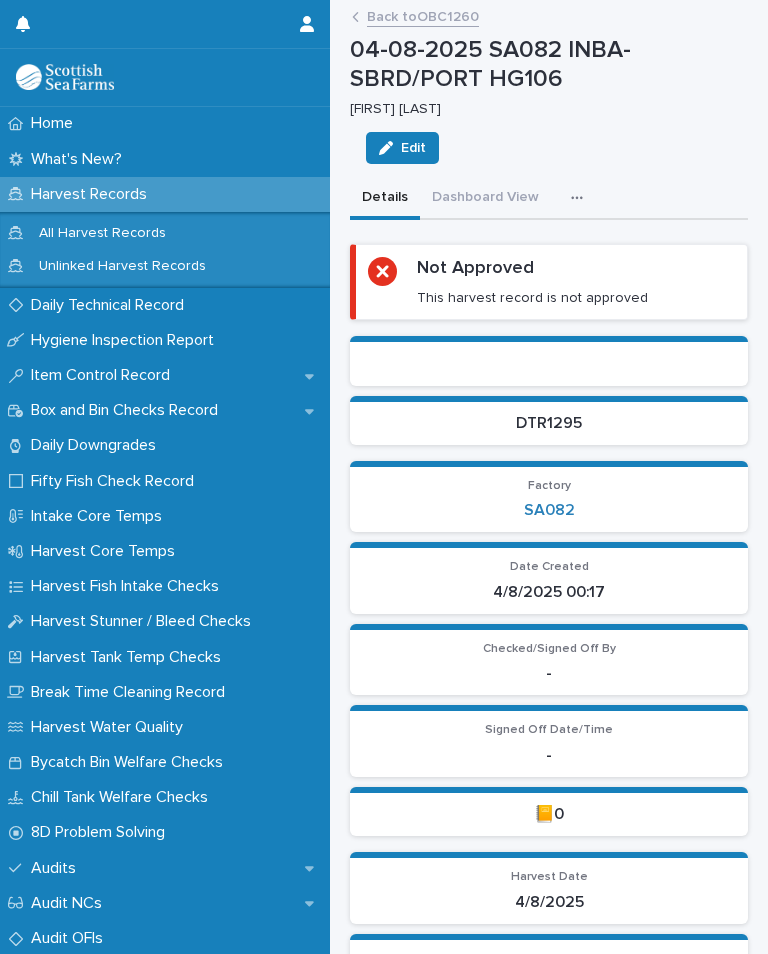 click at bounding box center [581, 198] 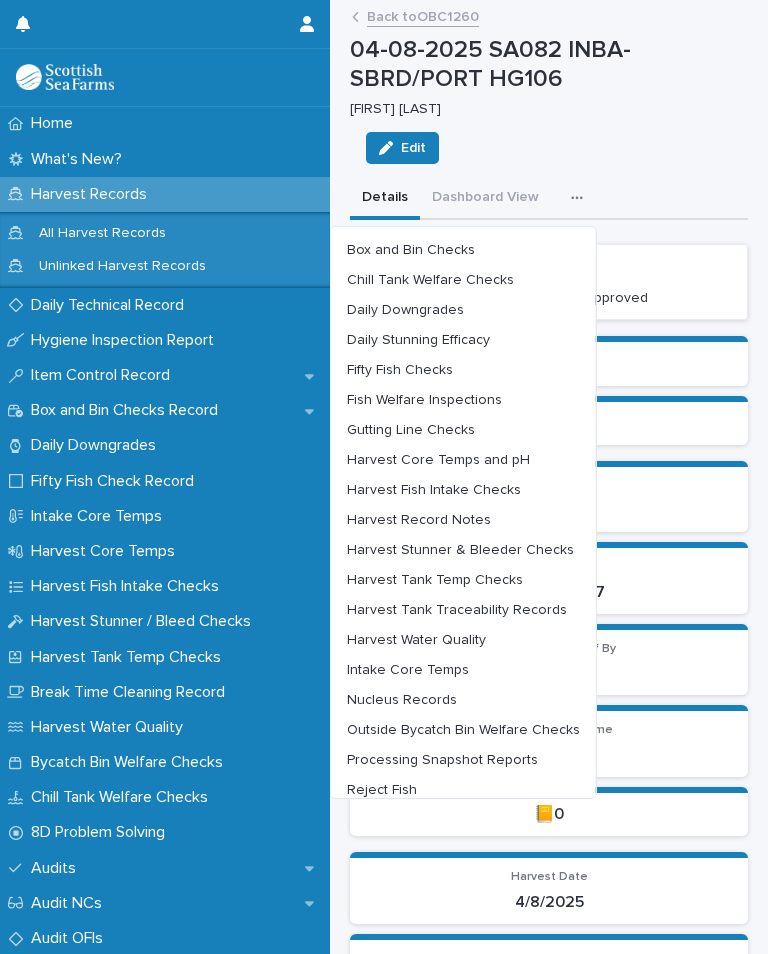 click on "Chill Tank Welfare Checks" at bounding box center [430, 280] 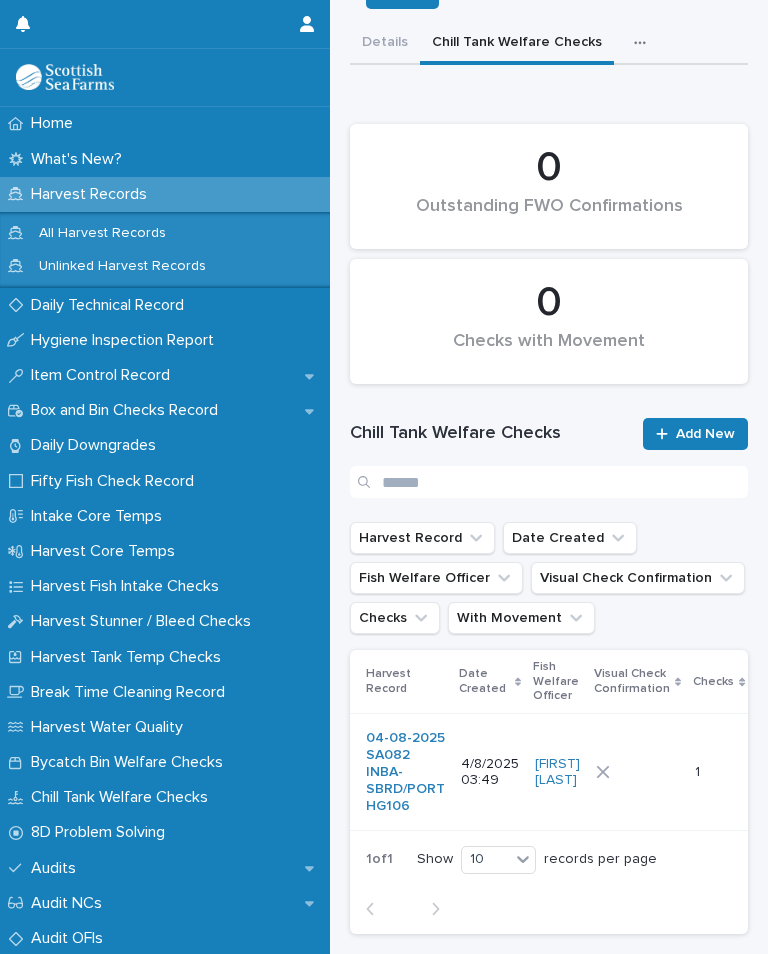 scroll, scrollTop: 162, scrollLeft: 0, axis: vertical 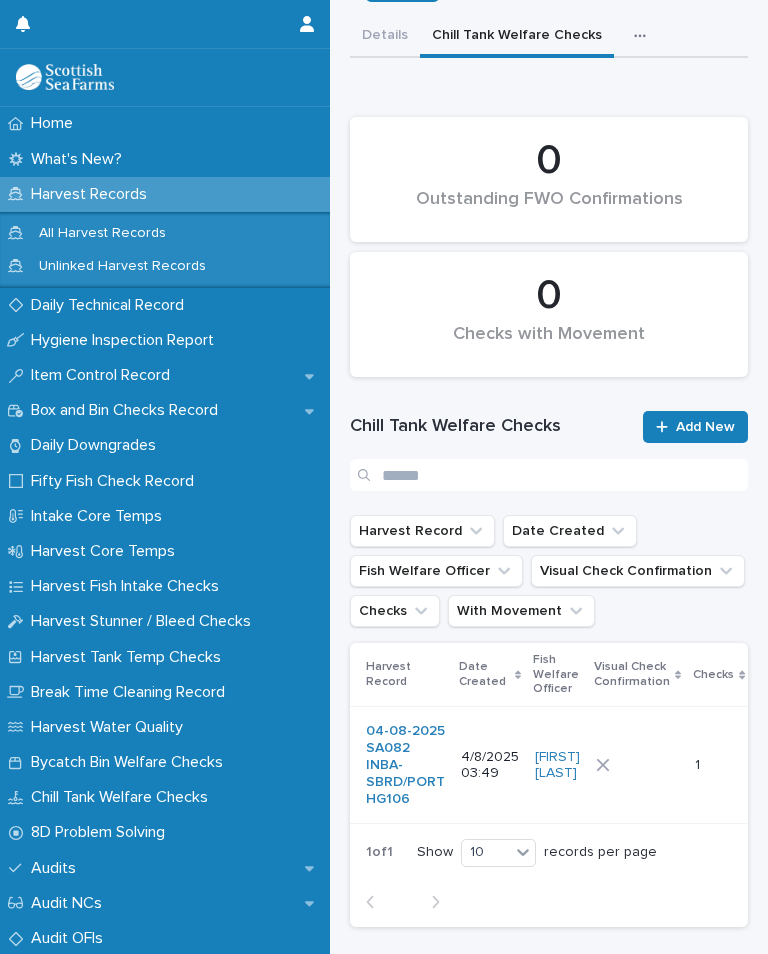 click at bounding box center (637, 765) 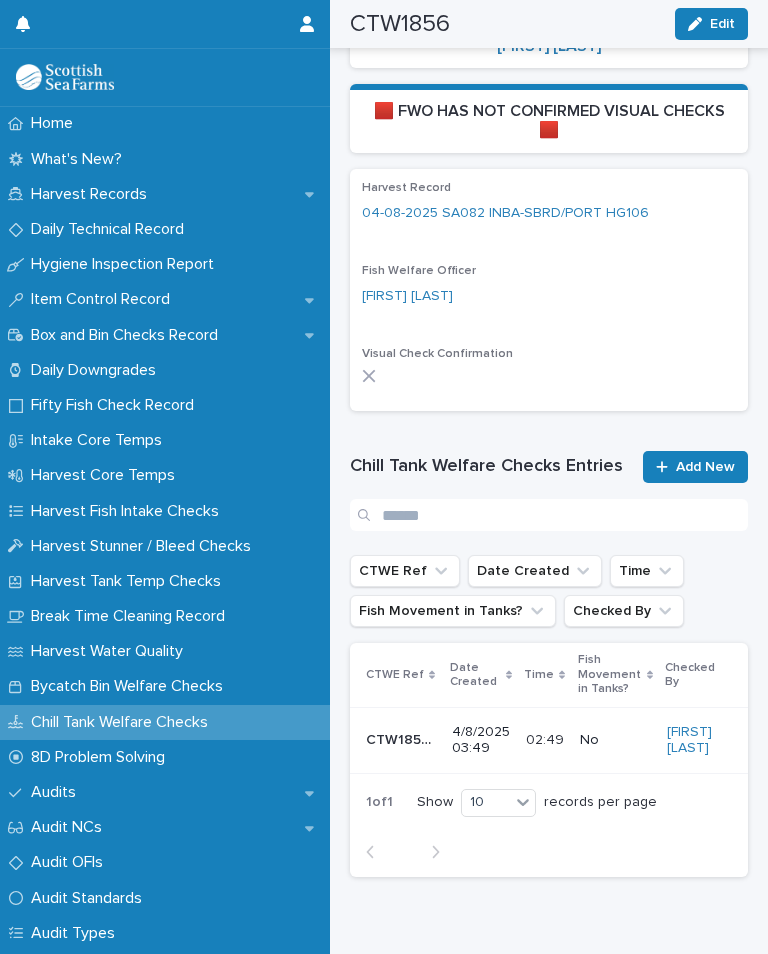 scroll, scrollTop: 536, scrollLeft: 0, axis: vertical 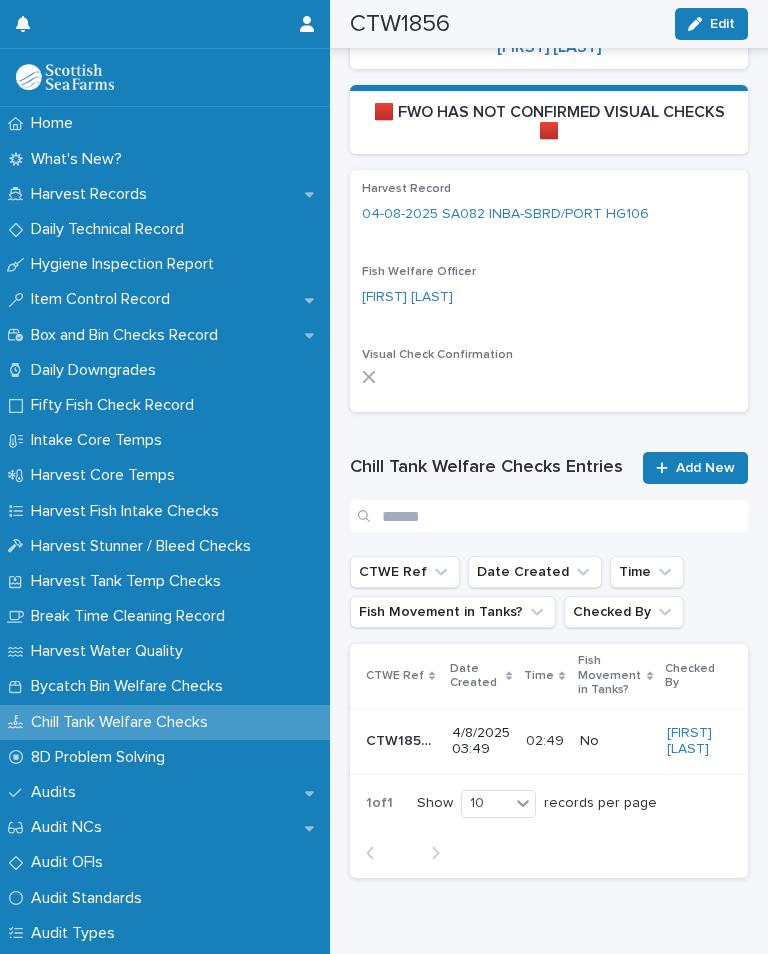 click on "Add New" at bounding box center (705, 468) 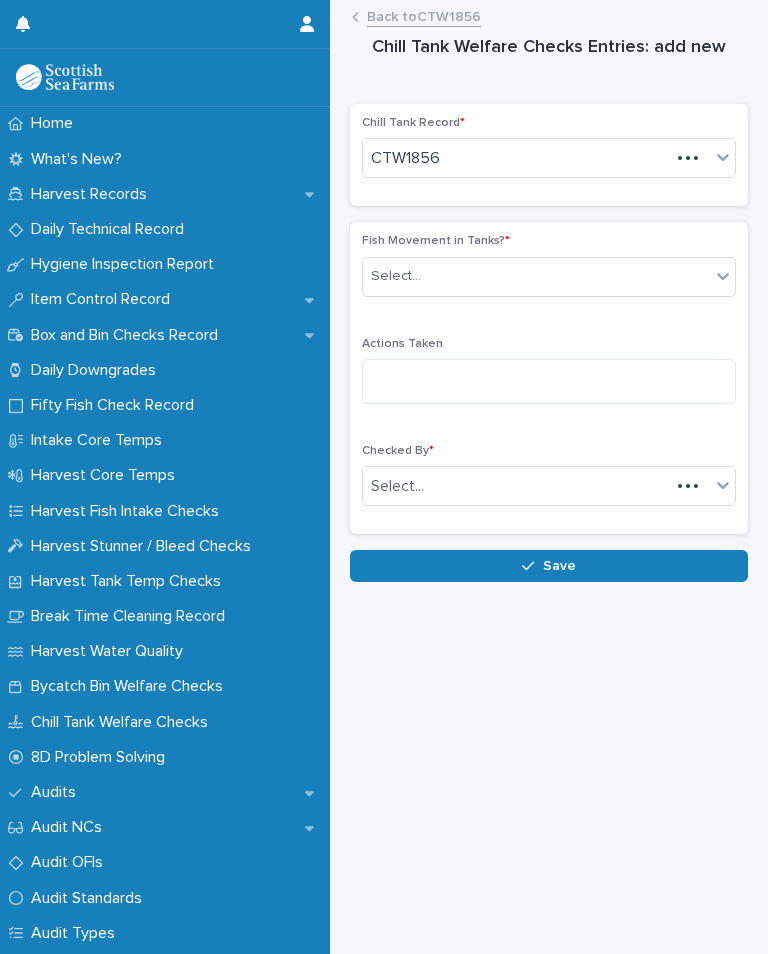 scroll, scrollTop: 0, scrollLeft: 0, axis: both 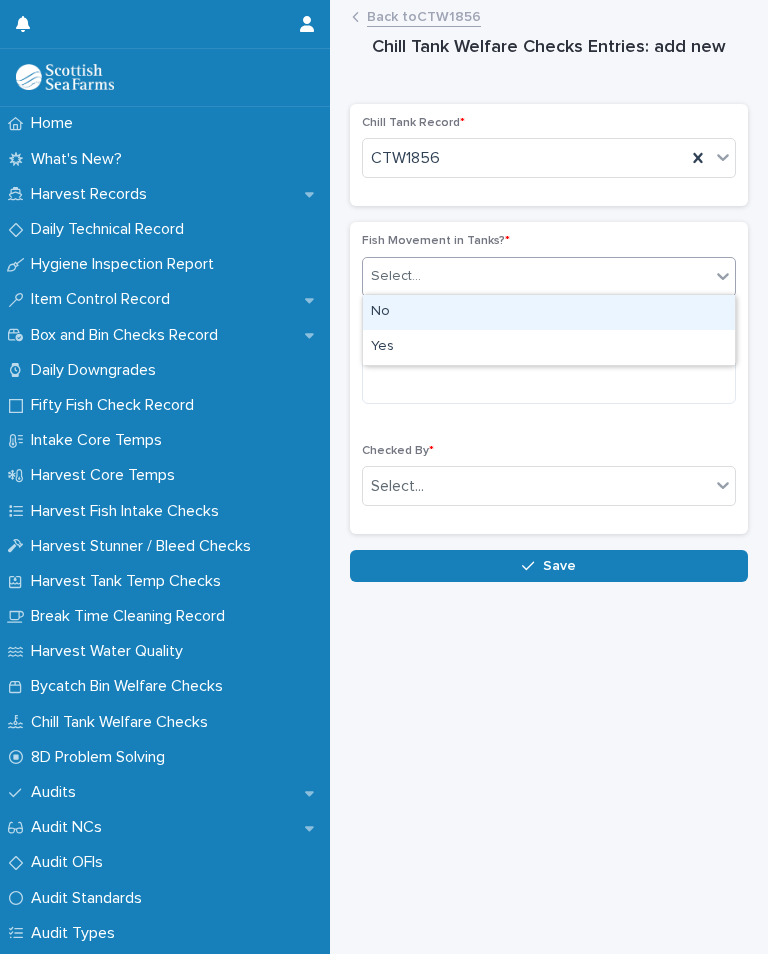 click on "No" at bounding box center (549, 312) 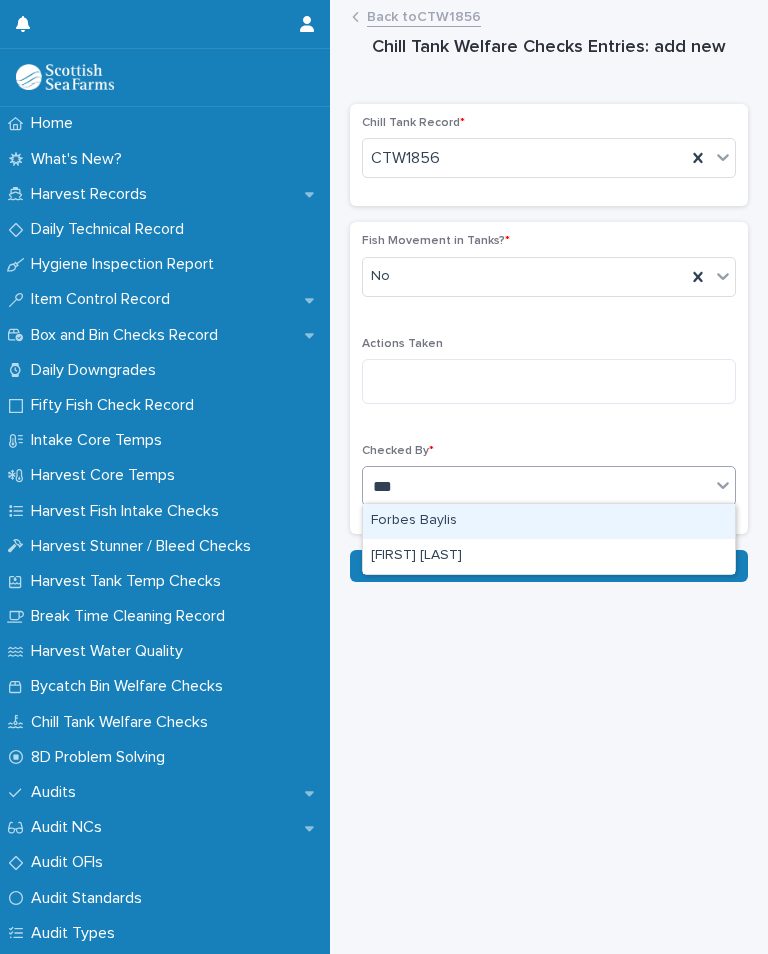 click on "[FIRST] [LAST]" at bounding box center [549, 556] 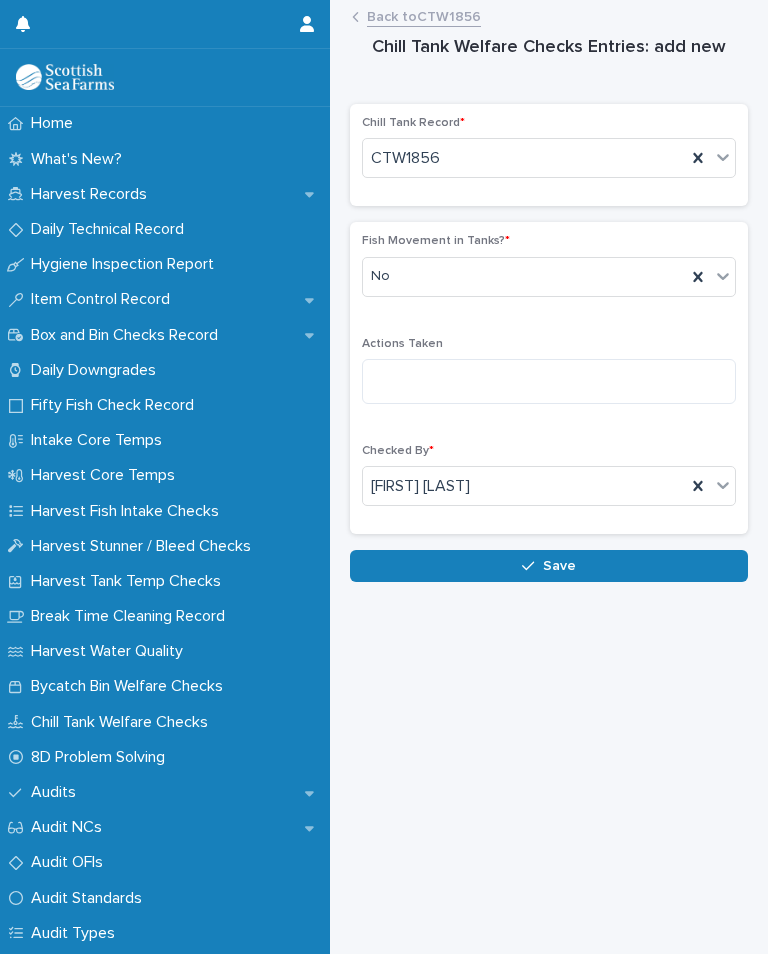 click on "Save" at bounding box center (549, 566) 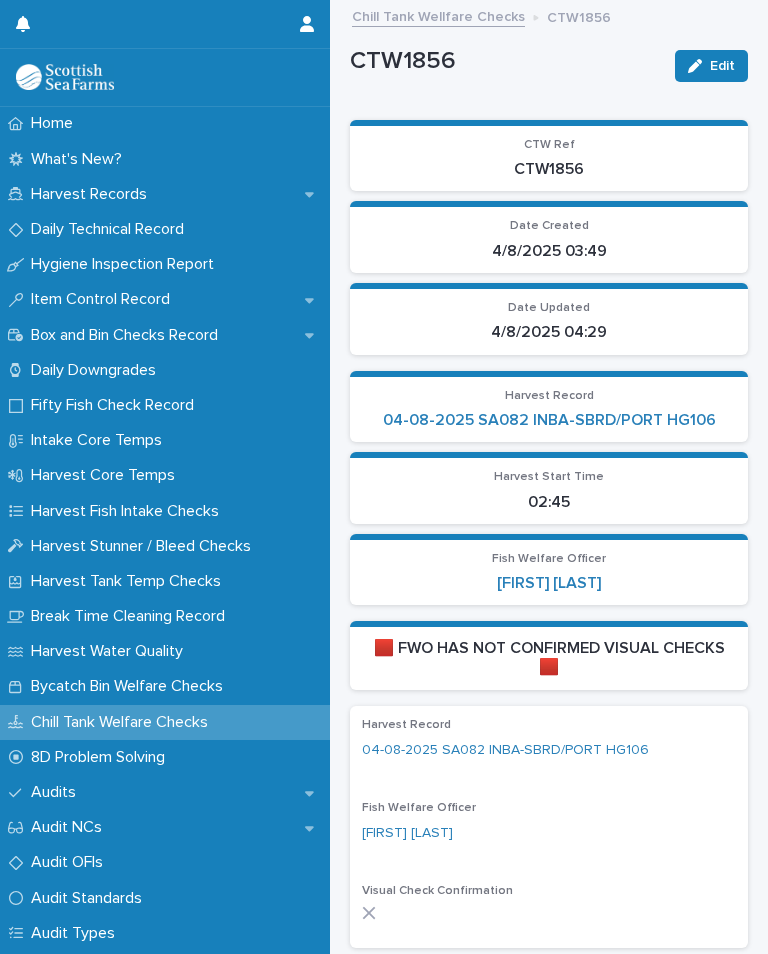 scroll, scrollTop: 0, scrollLeft: 0, axis: both 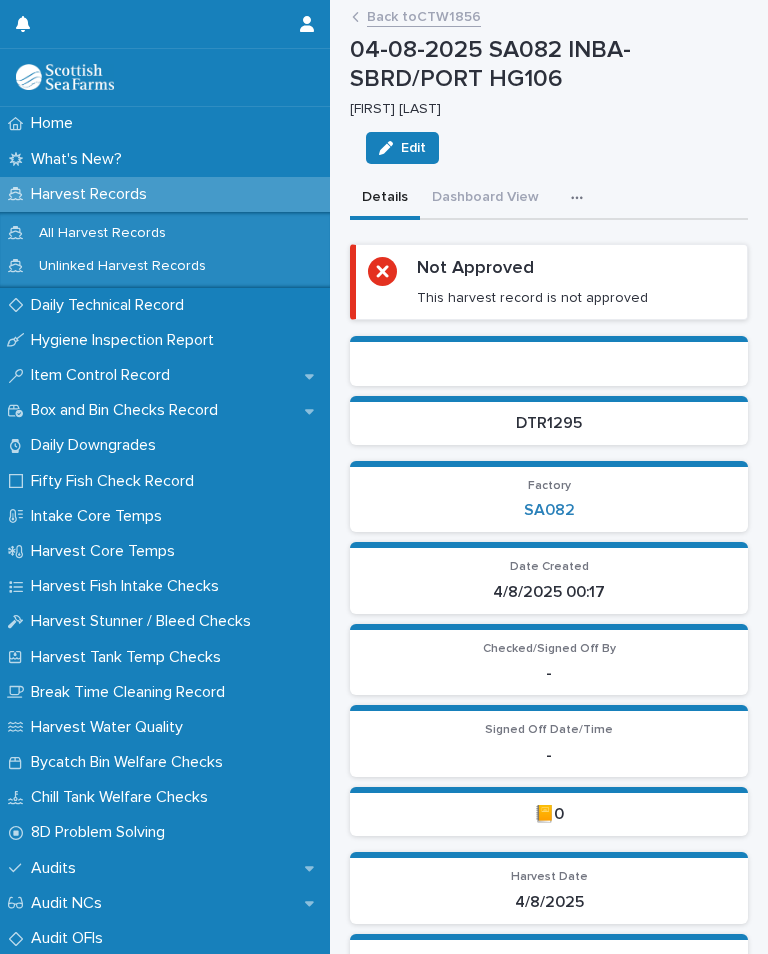 click 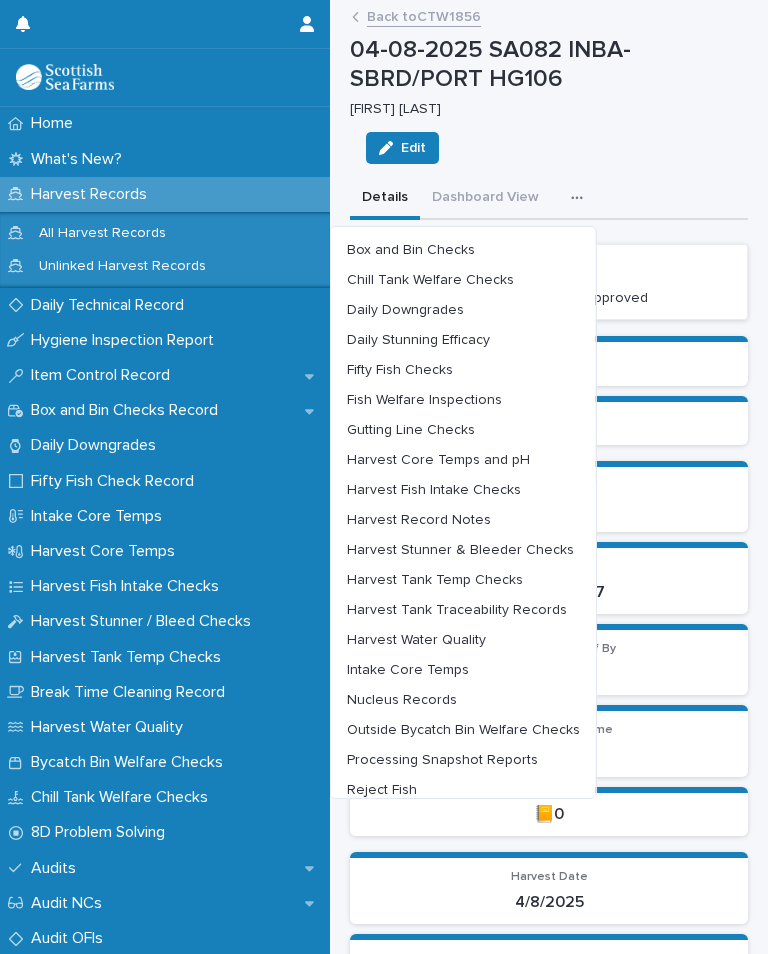click on "Harvest Tank Temp Checks" at bounding box center [435, 580] 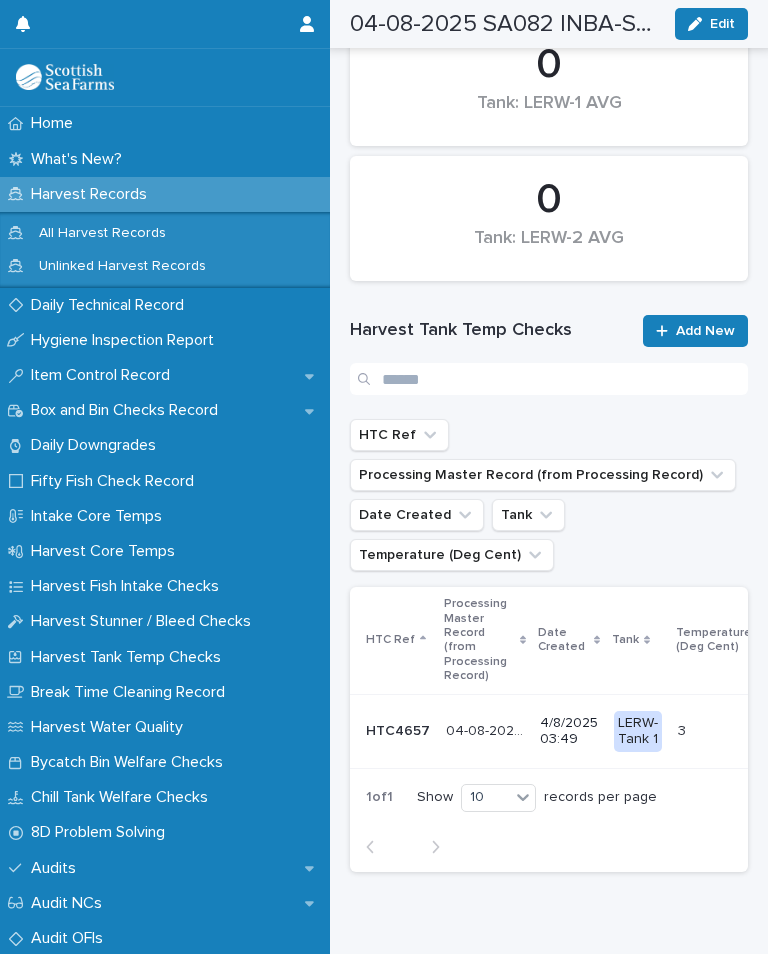 scroll, scrollTop: 257, scrollLeft: 0, axis: vertical 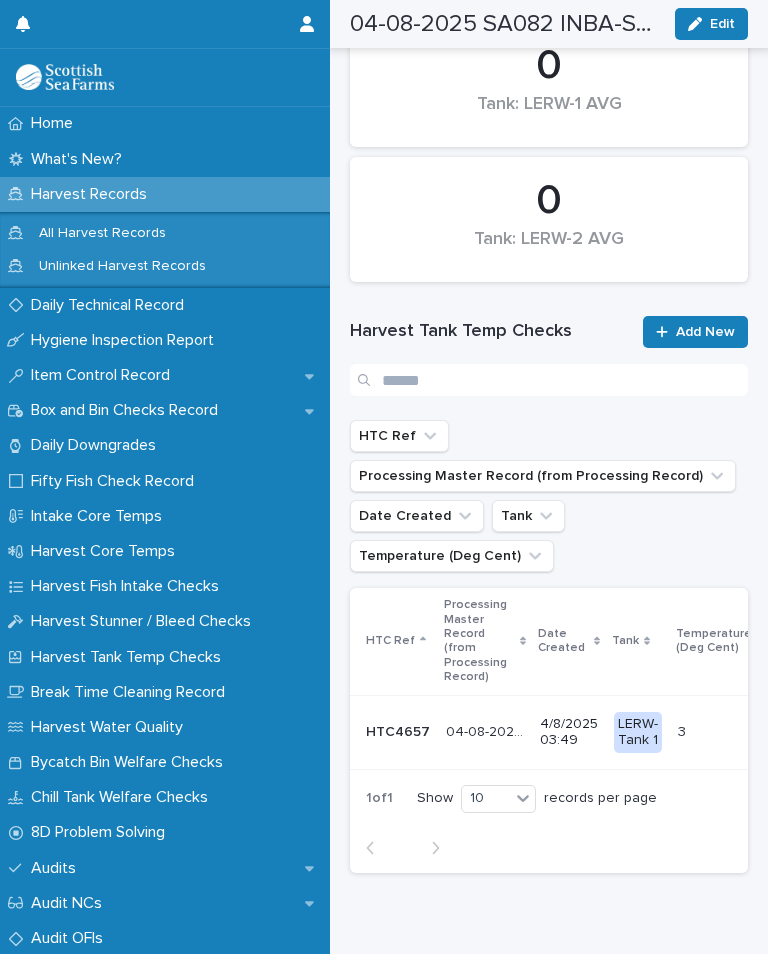 click on "Add New" at bounding box center [705, 332] 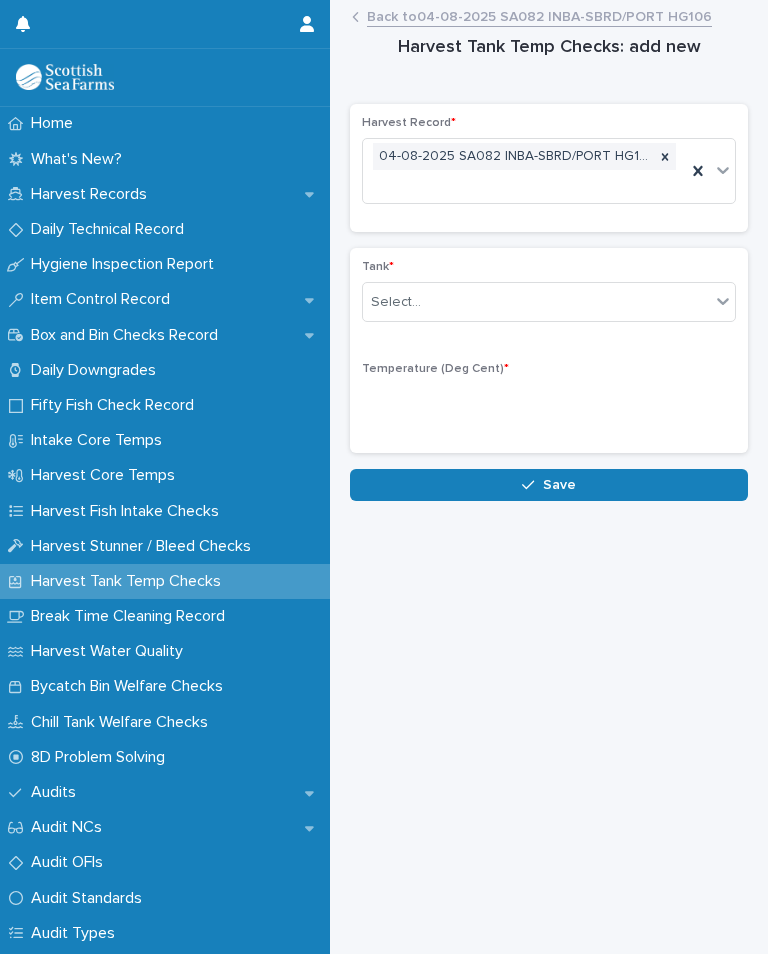 scroll, scrollTop: 0, scrollLeft: 0, axis: both 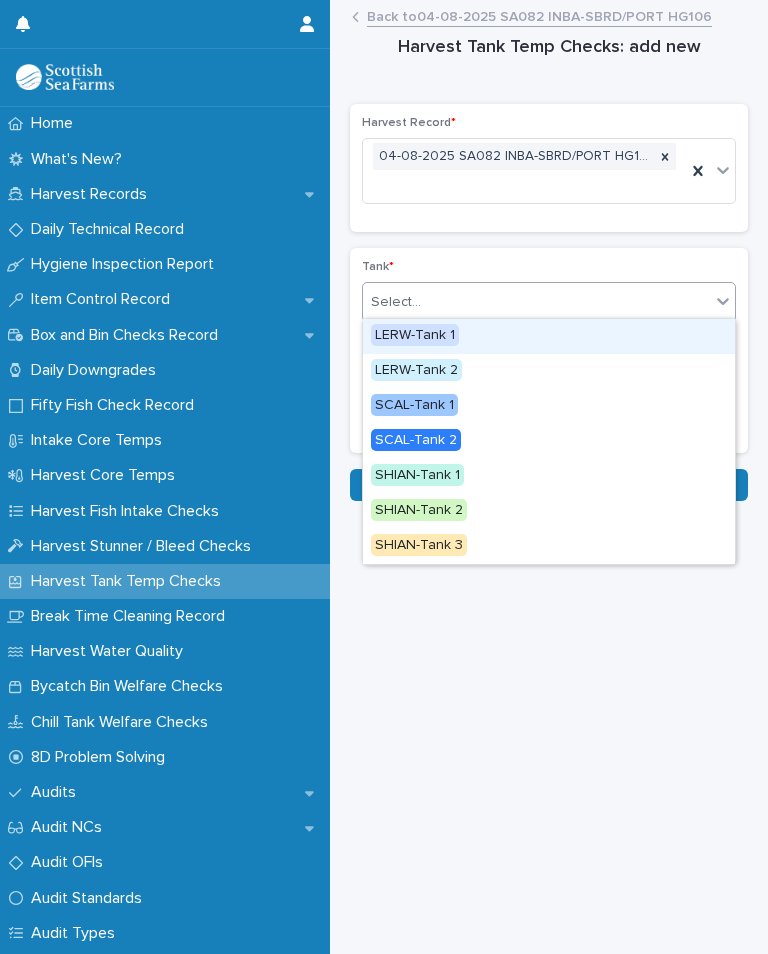 click on "LERW-Tank 1" at bounding box center (415, 335) 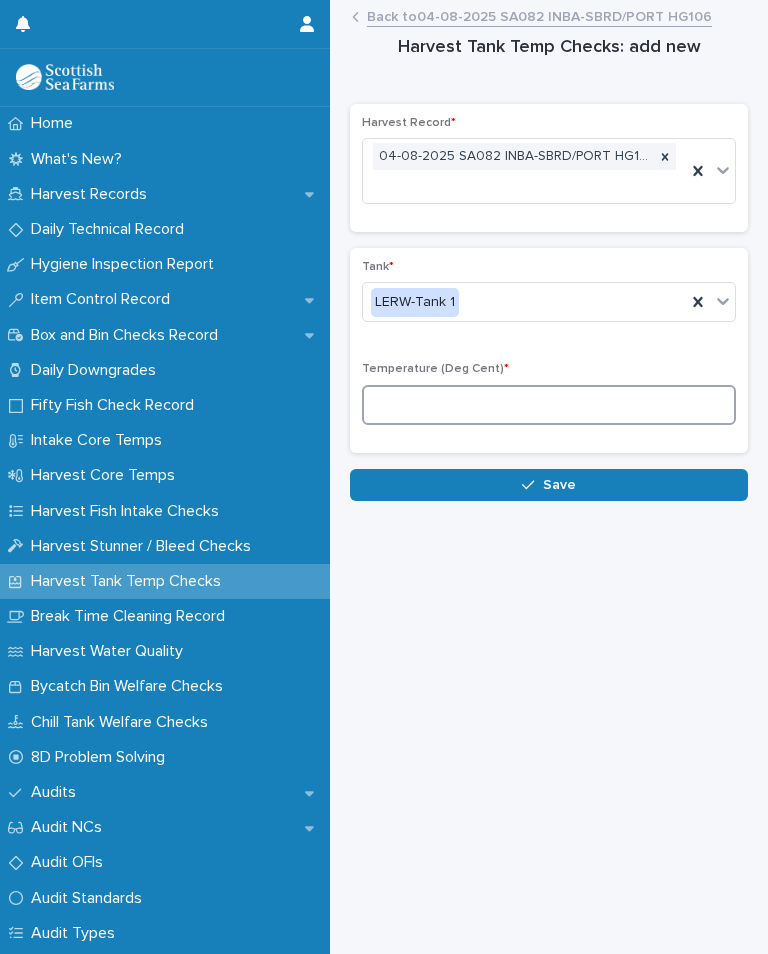 click at bounding box center [549, 405] 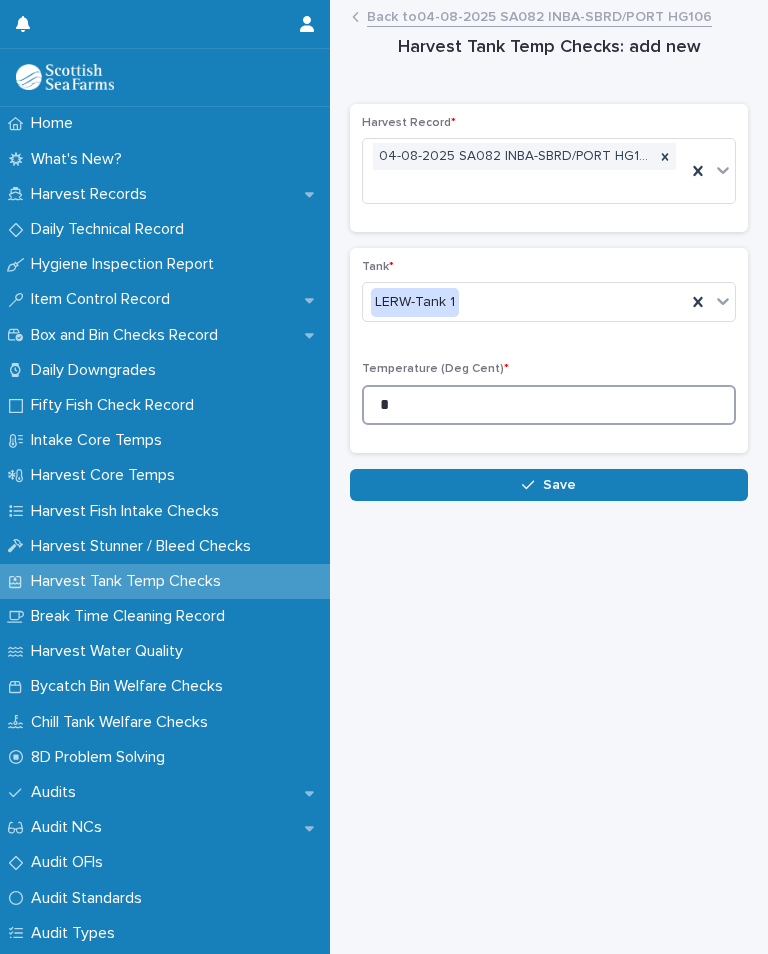 type on "*" 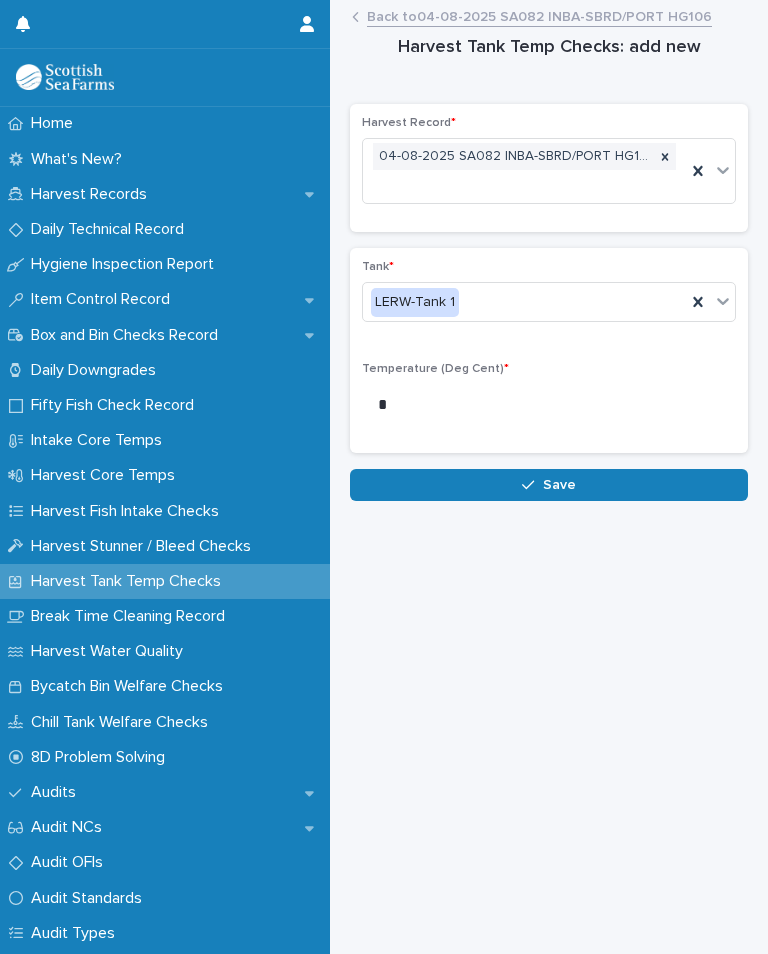 click on "Save" at bounding box center (559, 485) 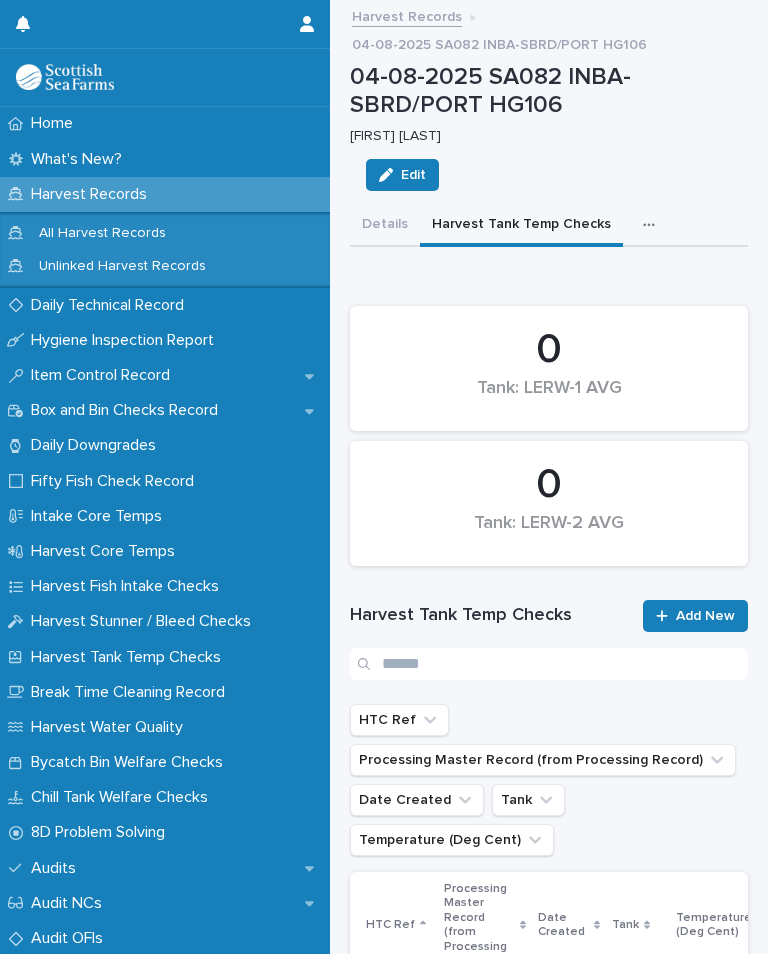 scroll, scrollTop: 0, scrollLeft: 0, axis: both 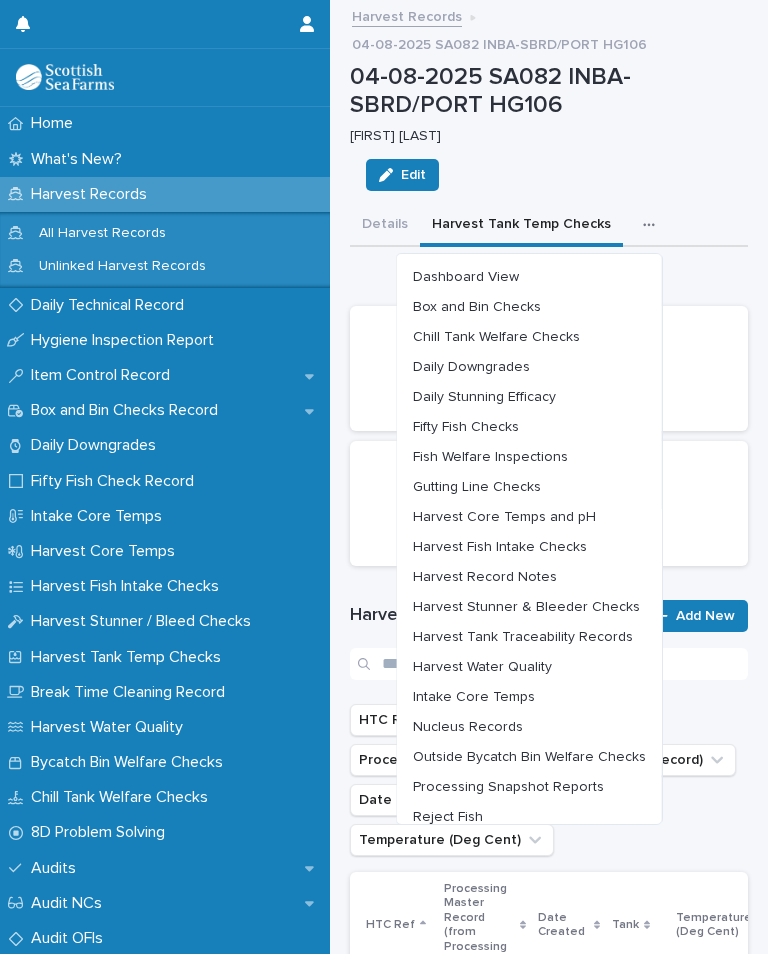 click on "Outside Bycatch Bin Welfare Checks" at bounding box center (529, 757) 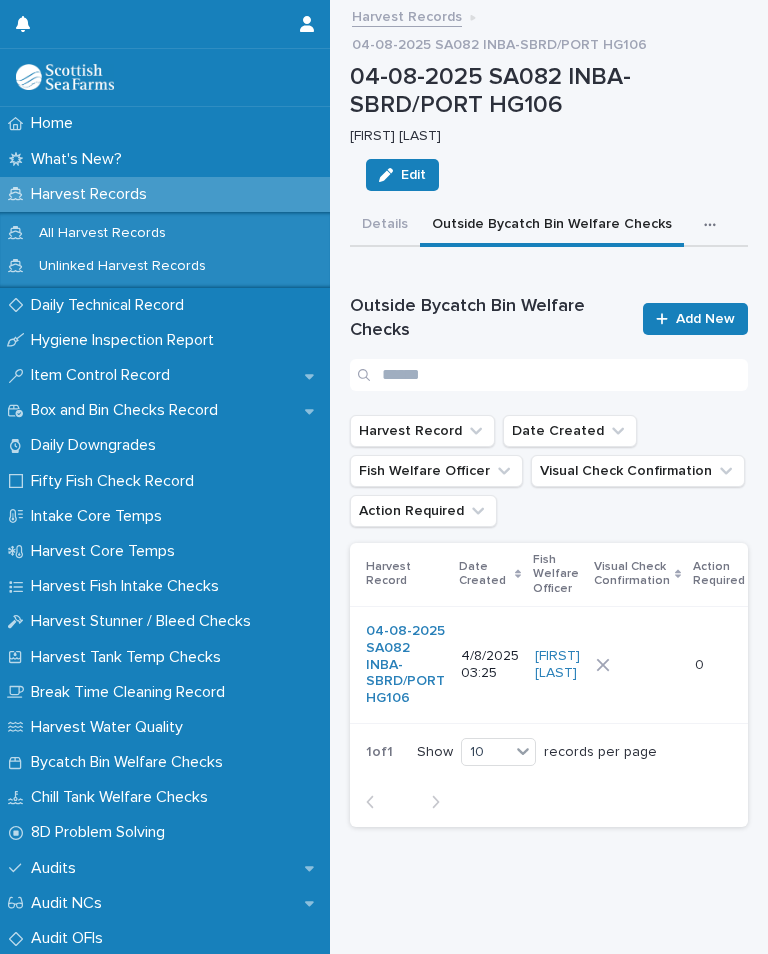 click at bounding box center [637, 665] 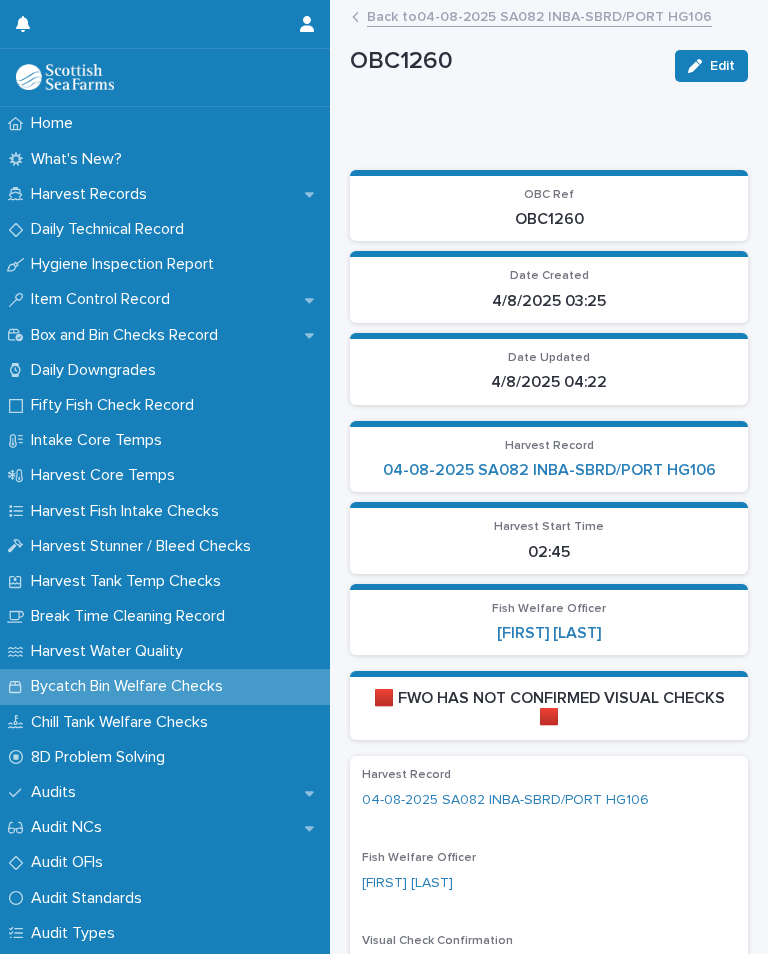 scroll, scrollTop: 0, scrollLeft: 0, axis: both 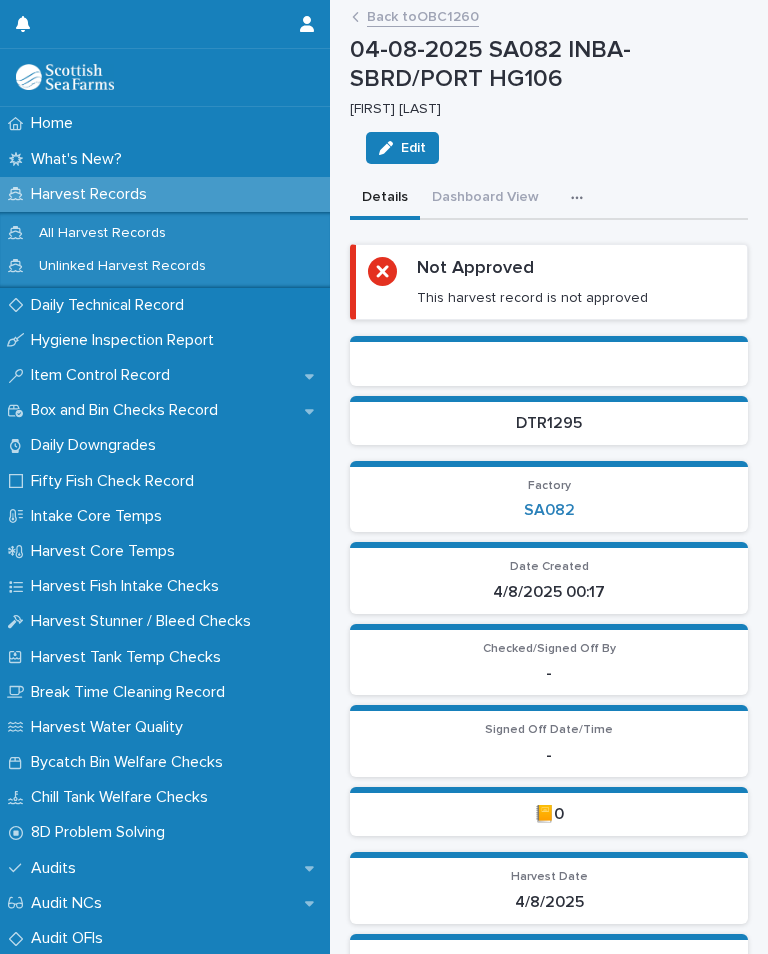 click on "Factory SA082" at bounding box center (549, 497) 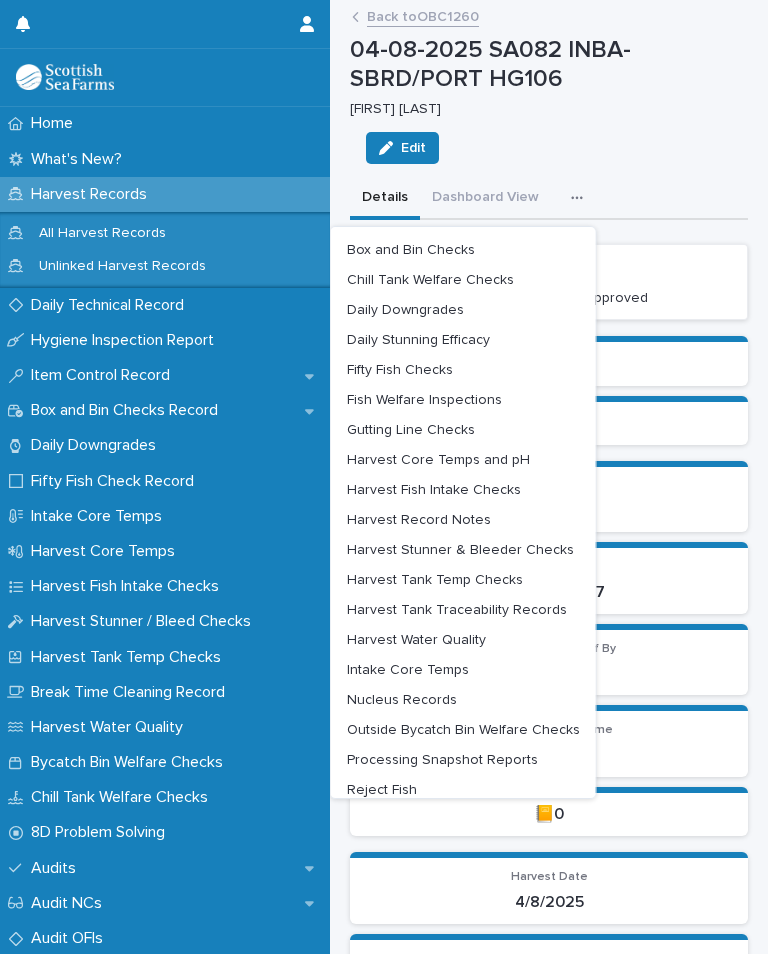 click on "Details Dashboard View Box and Bin Checks Chill Tank Welfare Checks Daily Downgrades Daily Stunning Efficacy Fifty Fish Checks Fish Welfare Inspections Gutting Line Checks Harvest Core Temps and pH Harvest Fish Intake Checks Harvest Record Notes Harvest Stunner & Bleeder Checks Harvest Tank Temp Checks Harvest Tank Traceability Records Harvest Water Quality Intake Core Temps Nucleus Records Outside Bycatch Bin Welfare Checks Processing Snapshot Reports Reject Fish Secondary Stunning Efficacy Trace Report" at bounding box center (549, 199) 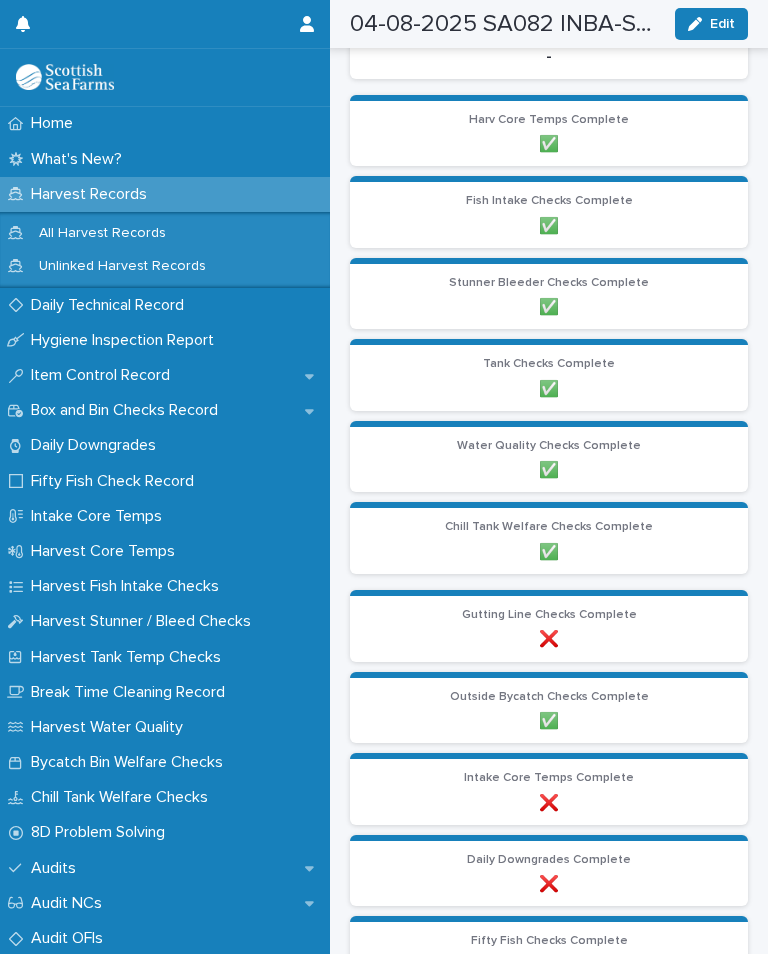 scroll, scrollTop: 1656, scrollLeft: 0, axis: vertical 